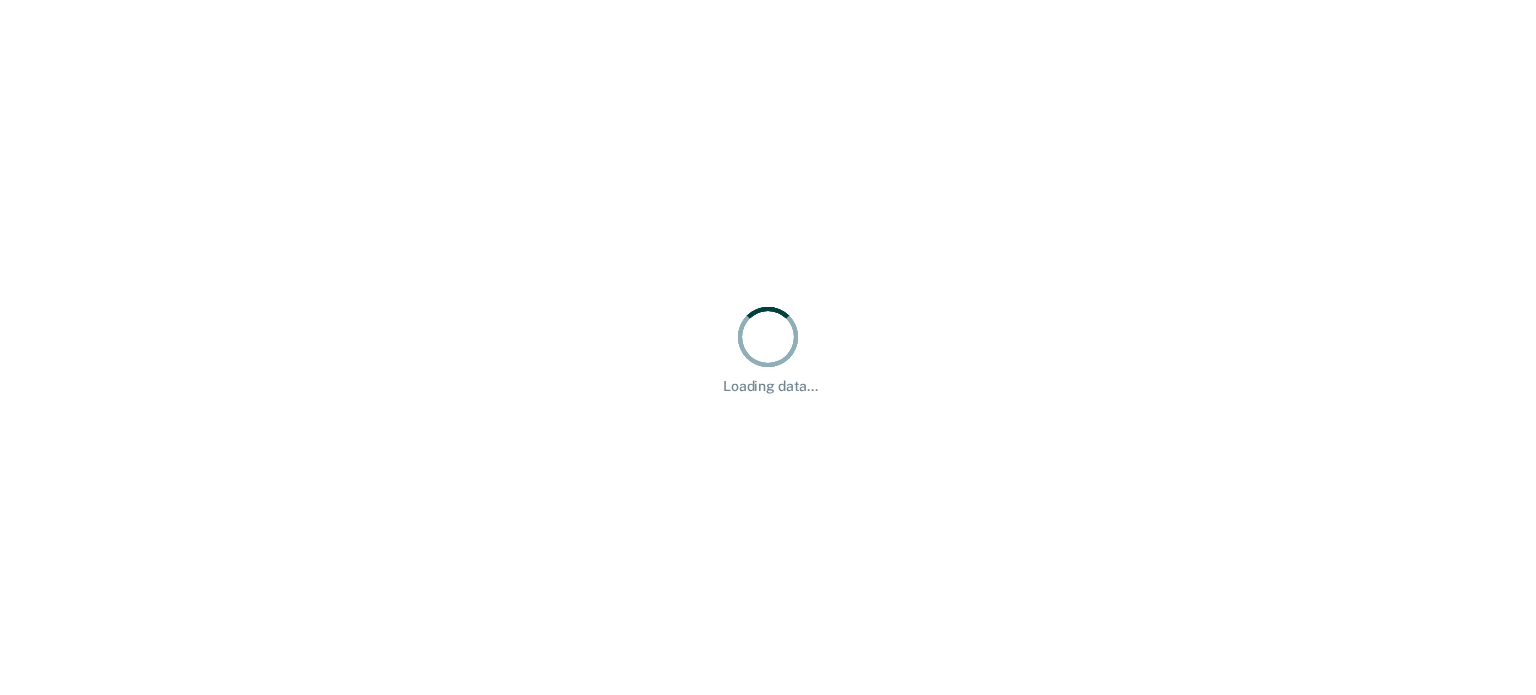 scroll, scrollTop: 0, scrollLeft: 0, axis: both 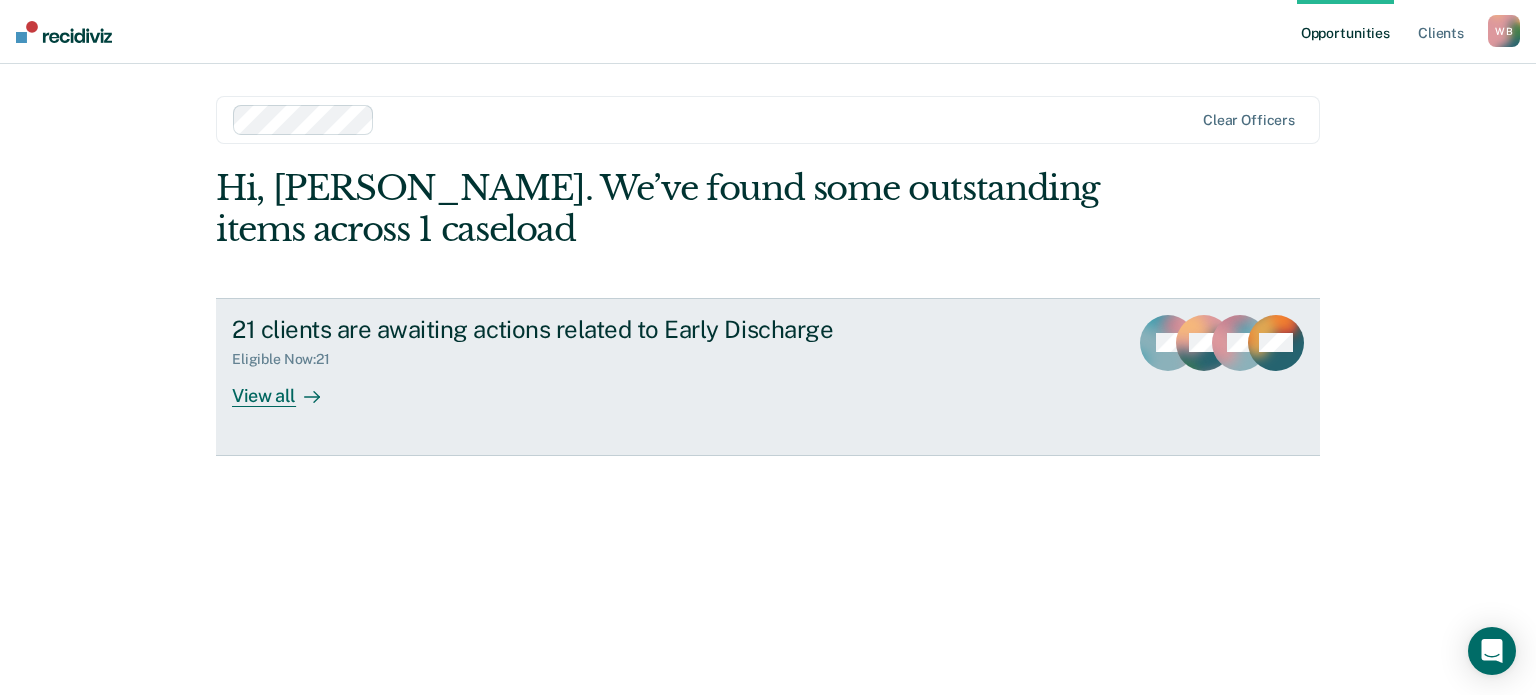 click on "View all" at bounding box center [288, 387] 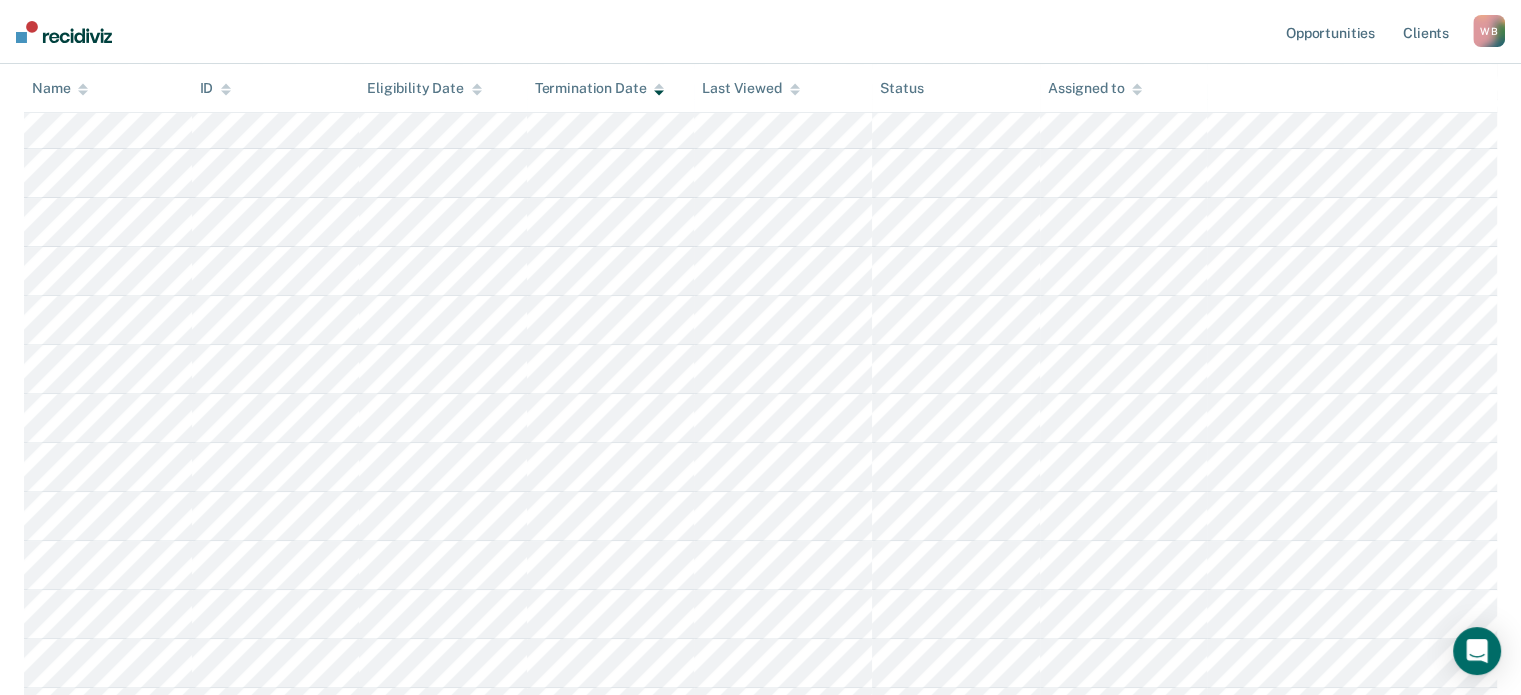 scroll, scrollTop: 700, scrollLeft: 0, axis: vertical 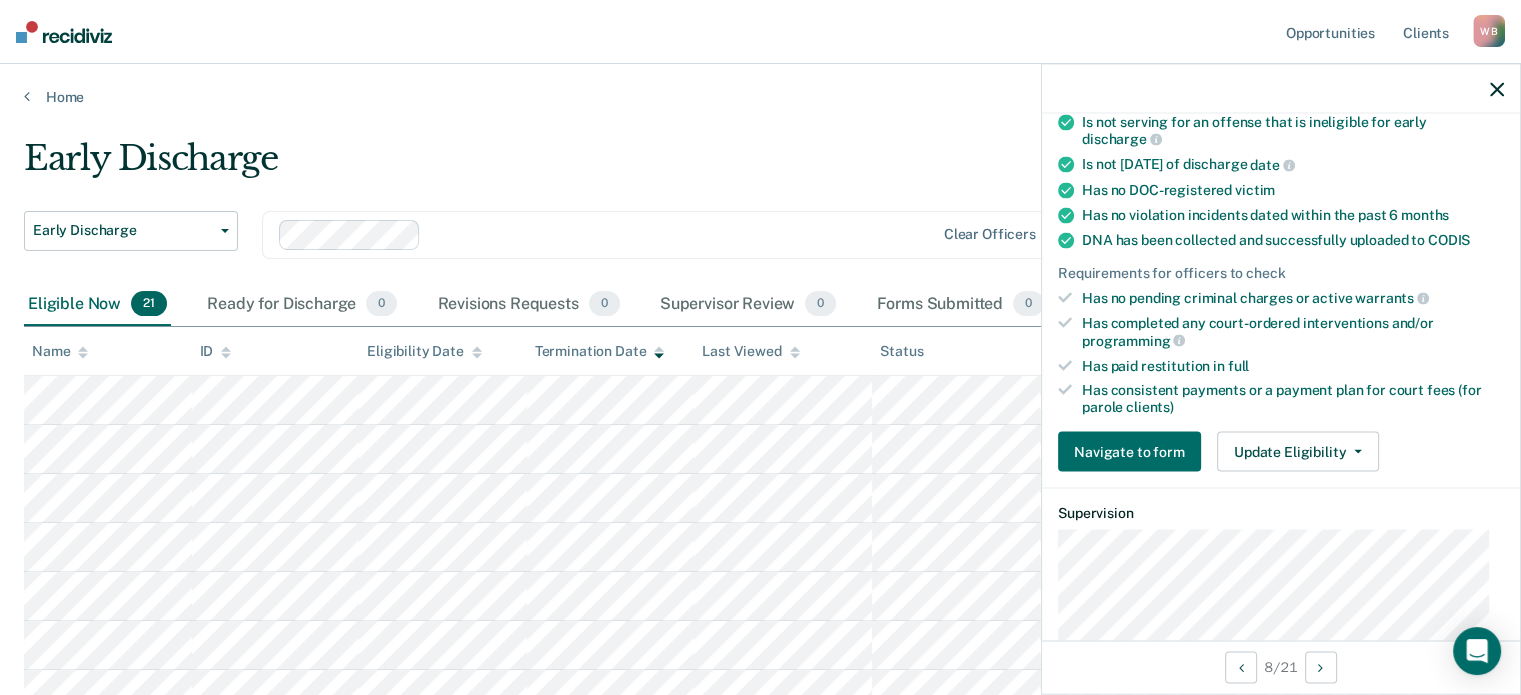 click on "Has no pending criminal charges or active   warrants" at bounding box center [1293, 298] 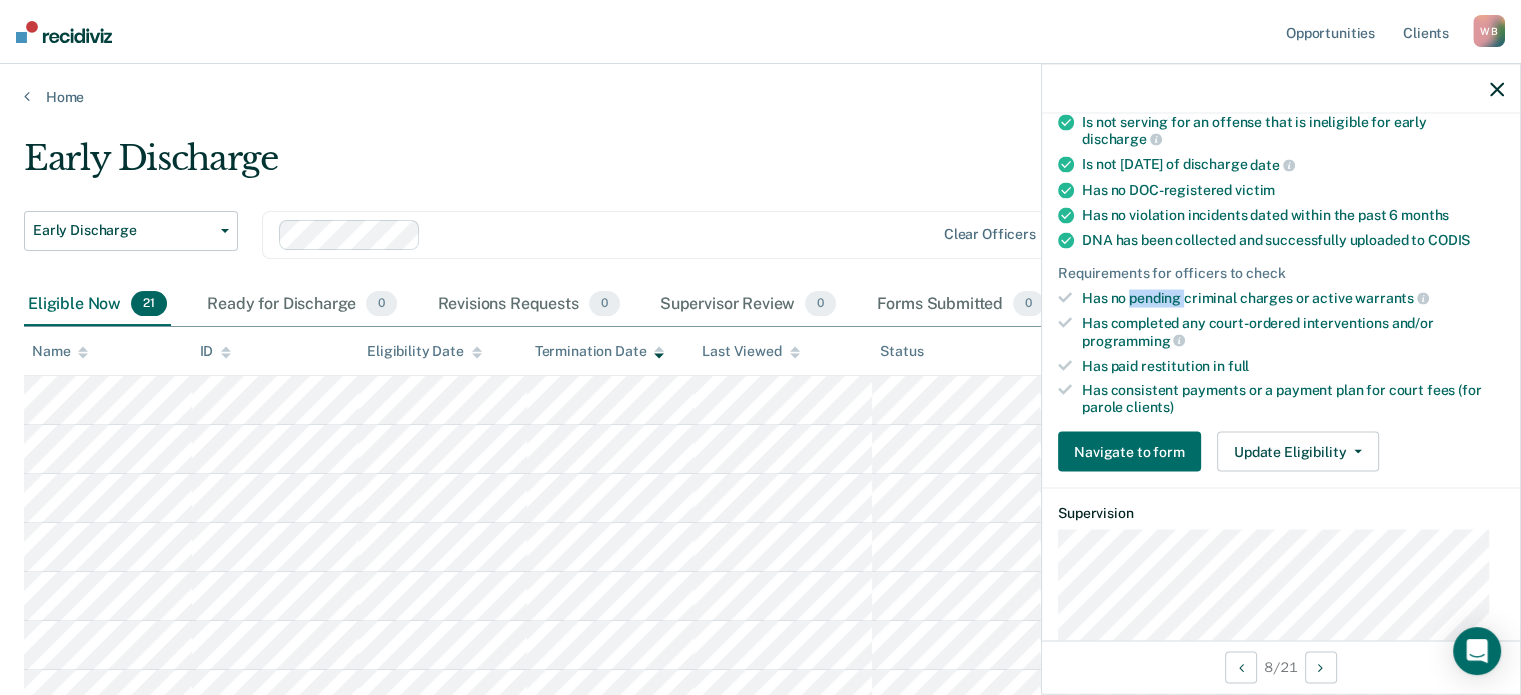 click on "Has no pending criminal charges or active   warrants" at bounding box center [1293, 298] 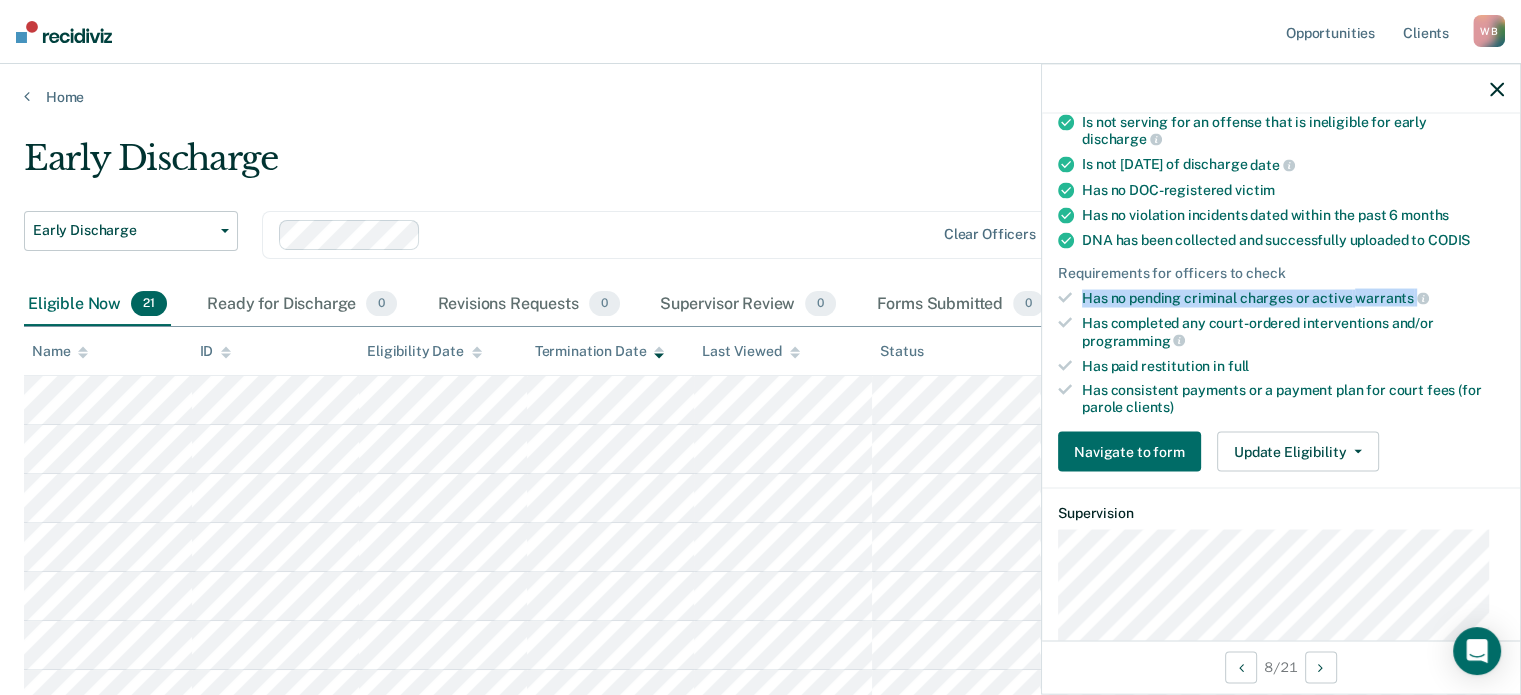 click on "Has no pending criminal charges or active   warrants" at bounding box center [1293, 298] 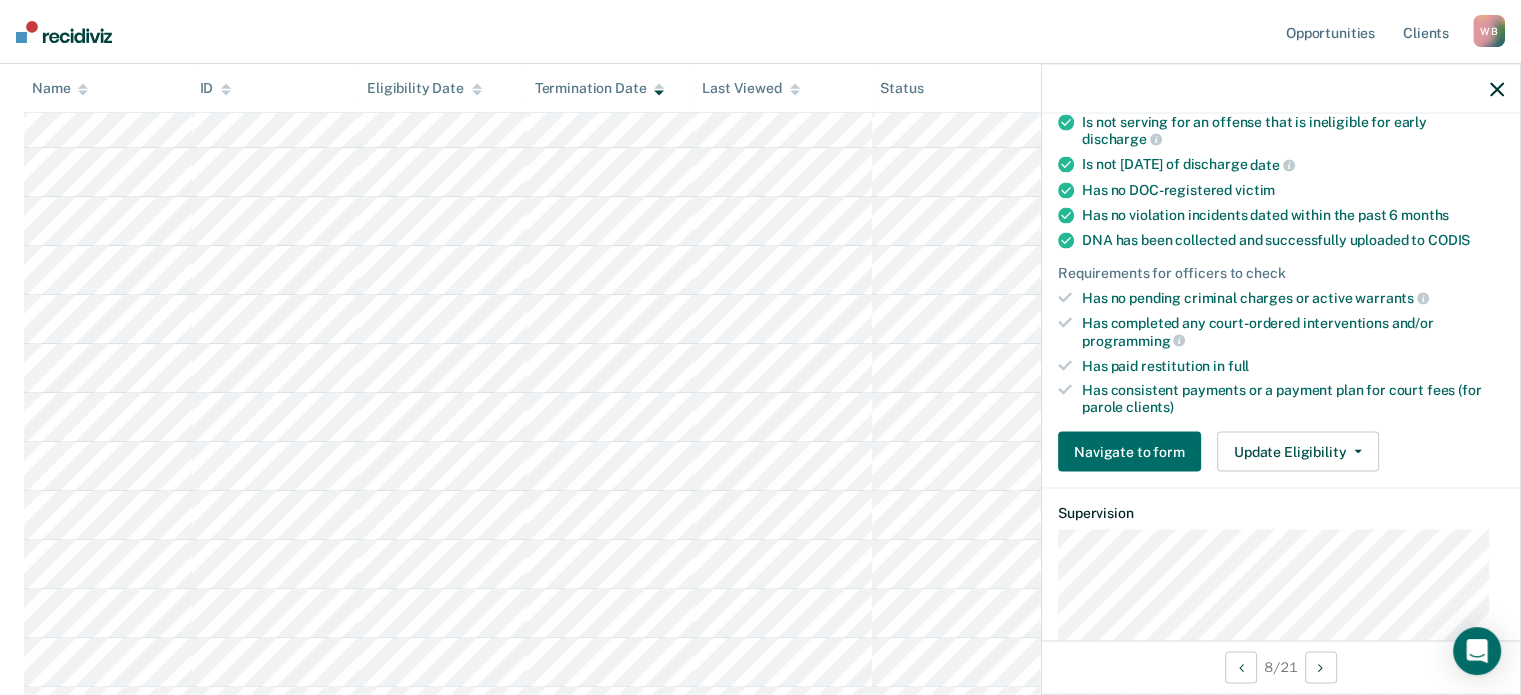 scroll, scrollTop: 852, scrollLeft: 0, axis: vertical 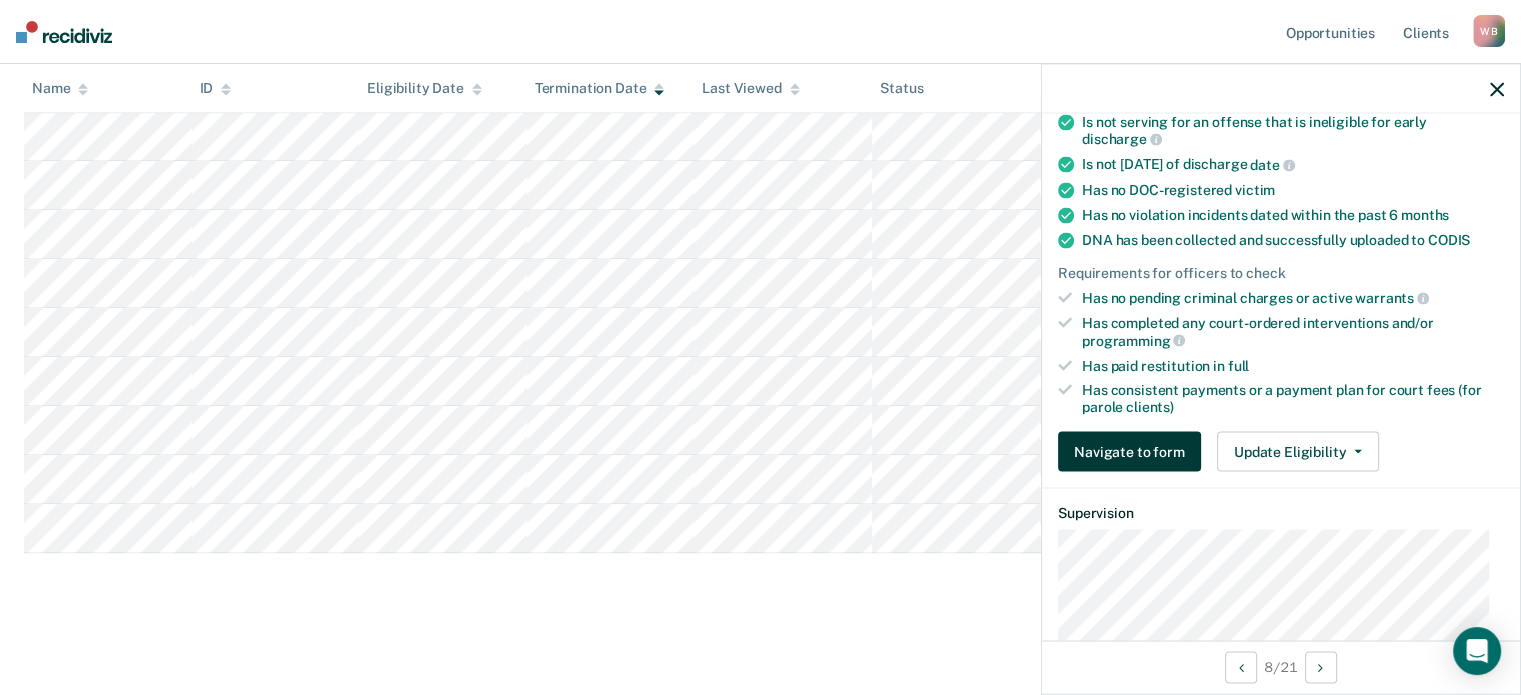 click on "Navigate to form" at bounding box center (1129, 452) 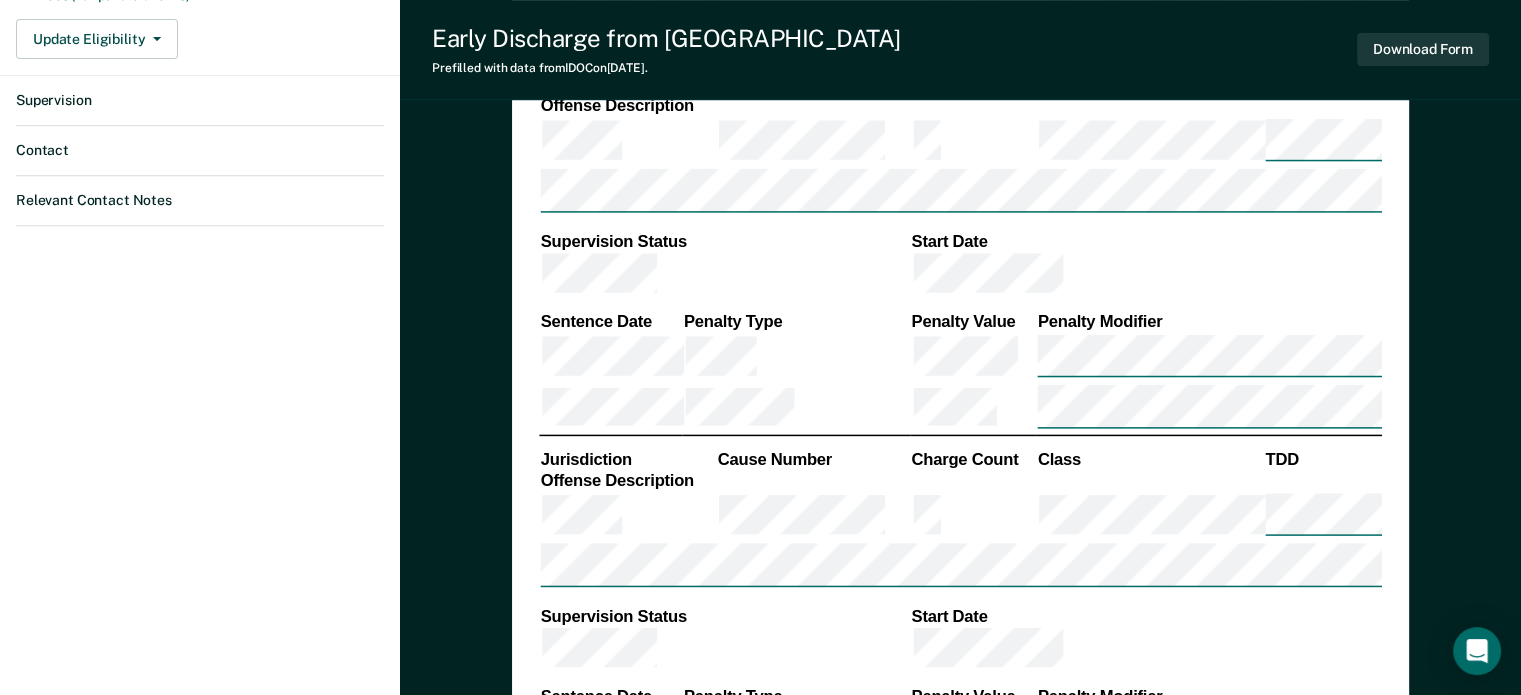 scroll, scrollTop: 0, scrollLeft: 0, axis: both 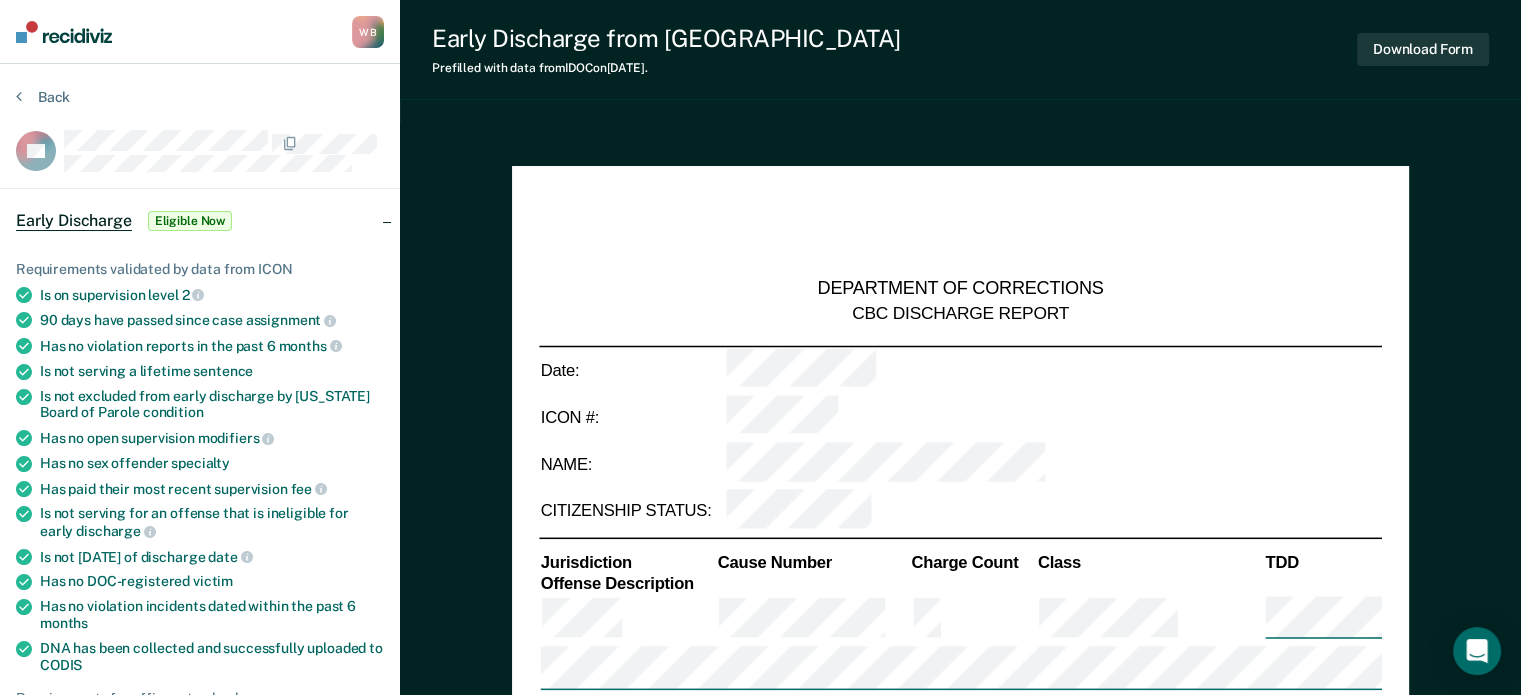 type on "x" 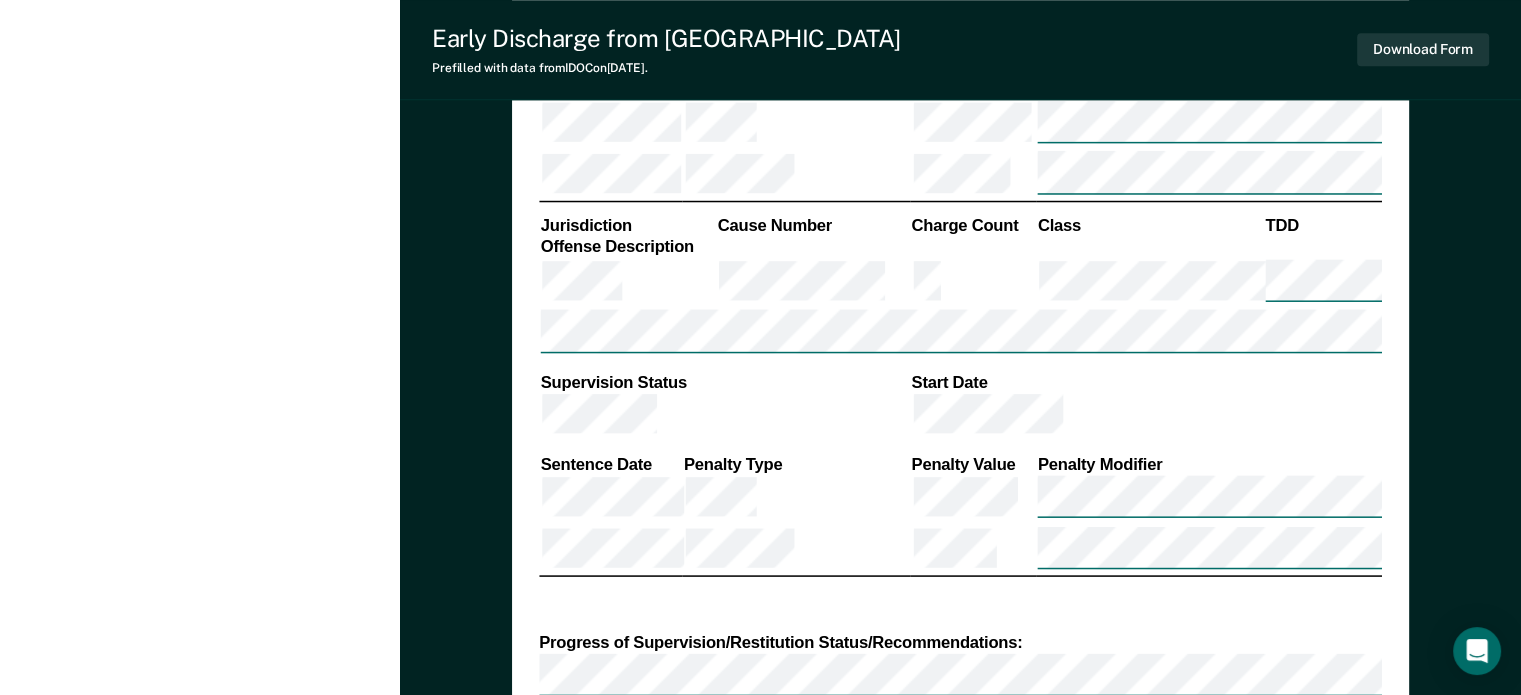 scroll, scrollTop: 1800, scrollLeft: 0, axis: vertical 